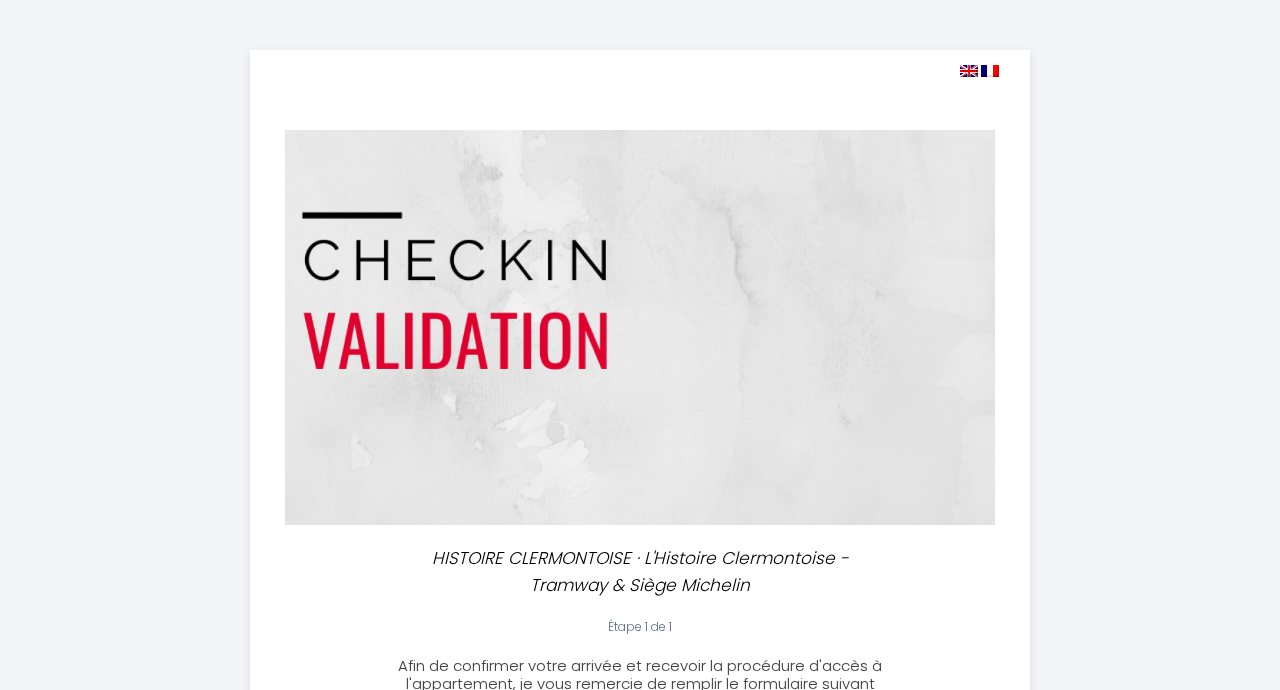 select 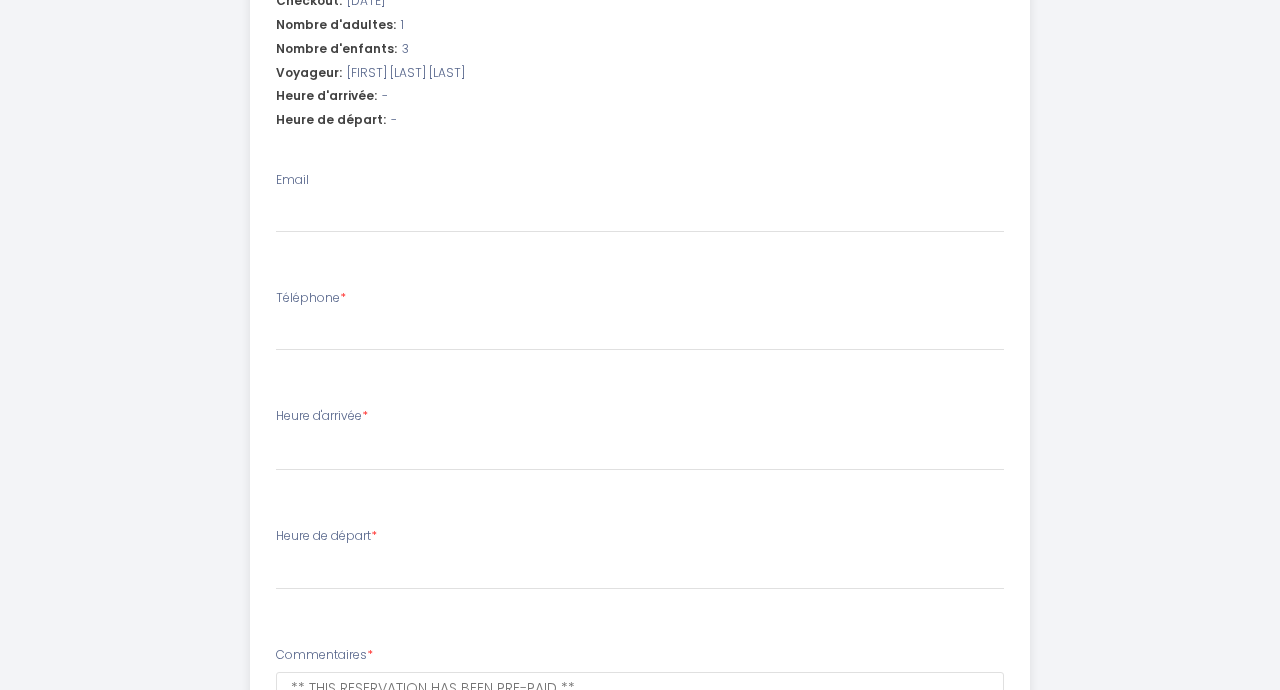 scroll, scrollTop: 779, scrollLeft: 0, axis: vertical 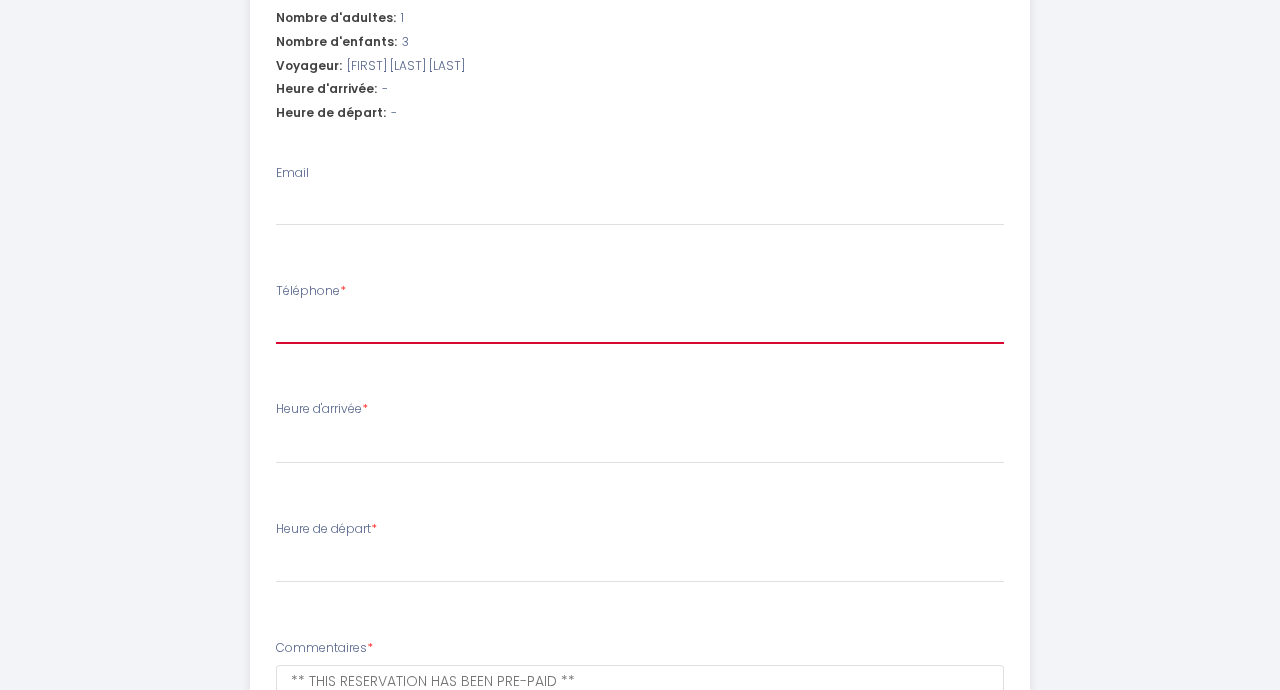 click on "[PHONE]" at bounding box center (640, 326) 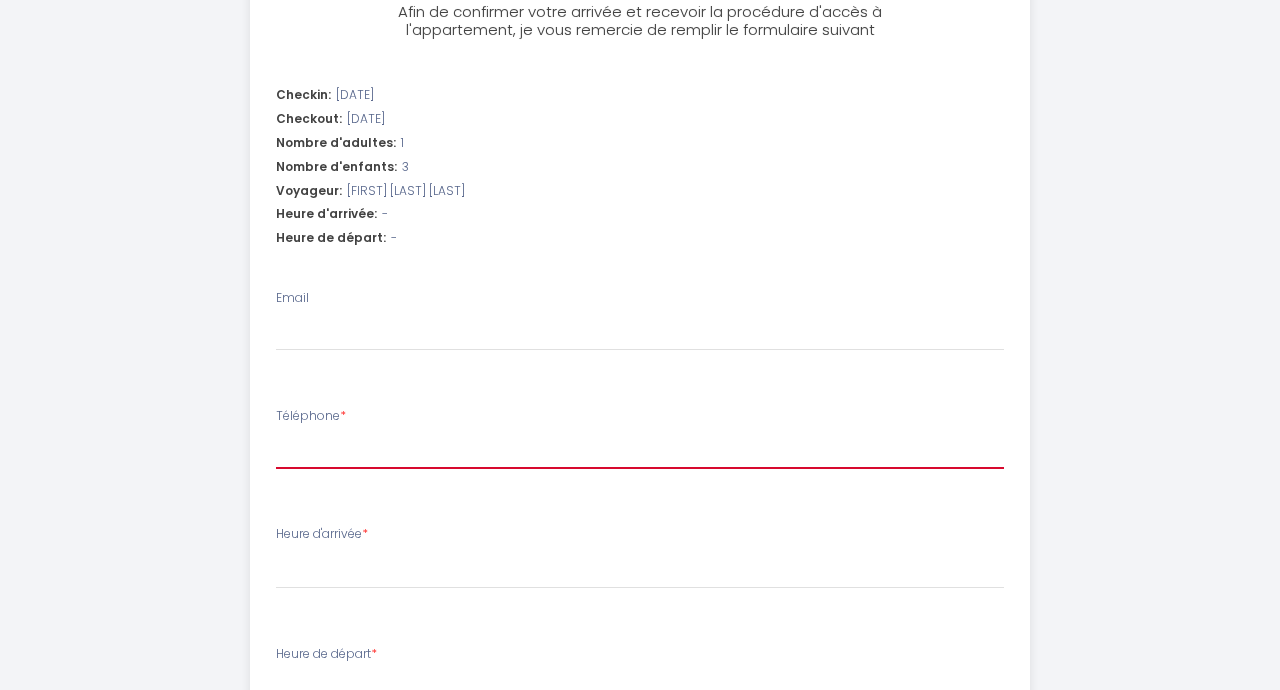 scroll, scrollTop: 640, scrollLeft: 0, axis: vertical 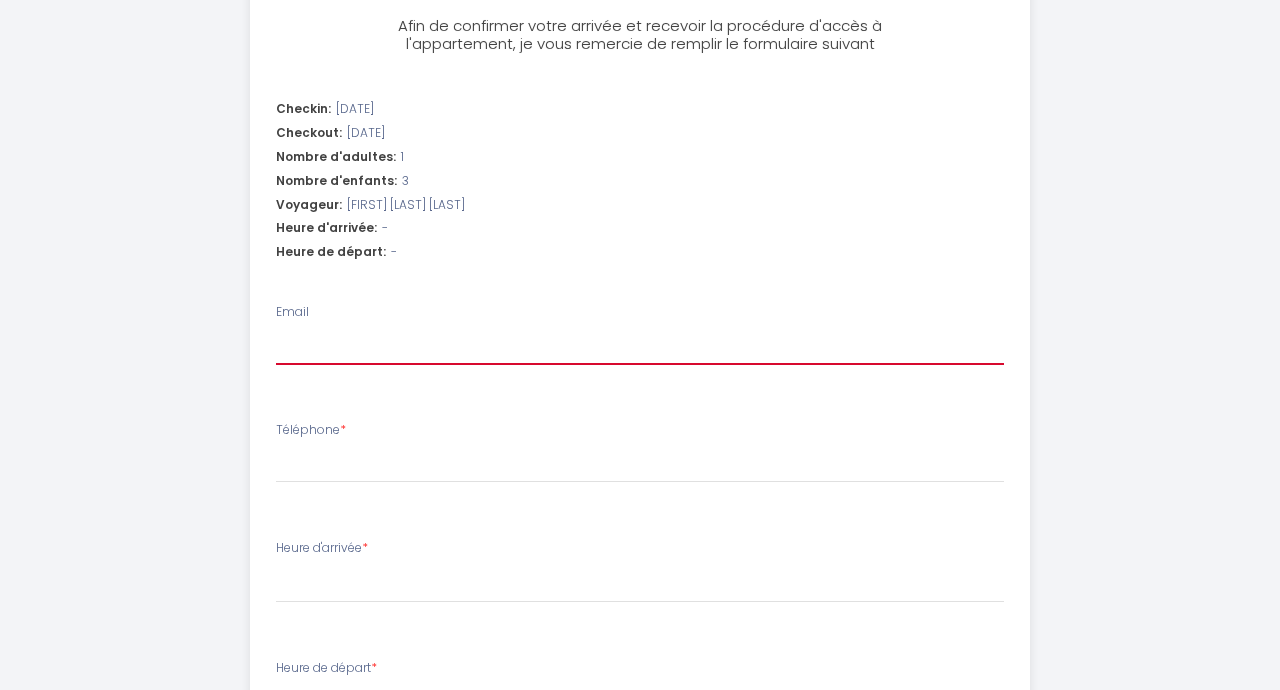 click on "Email" at bounding box center [640, 347] 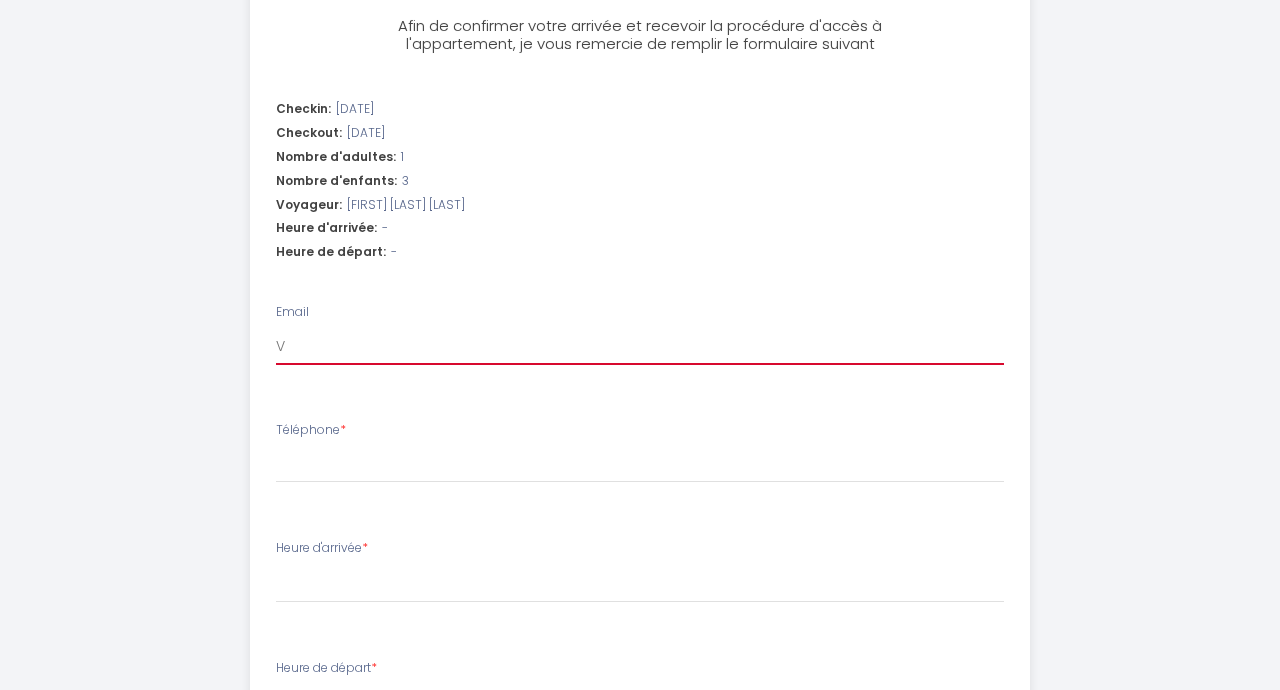 select 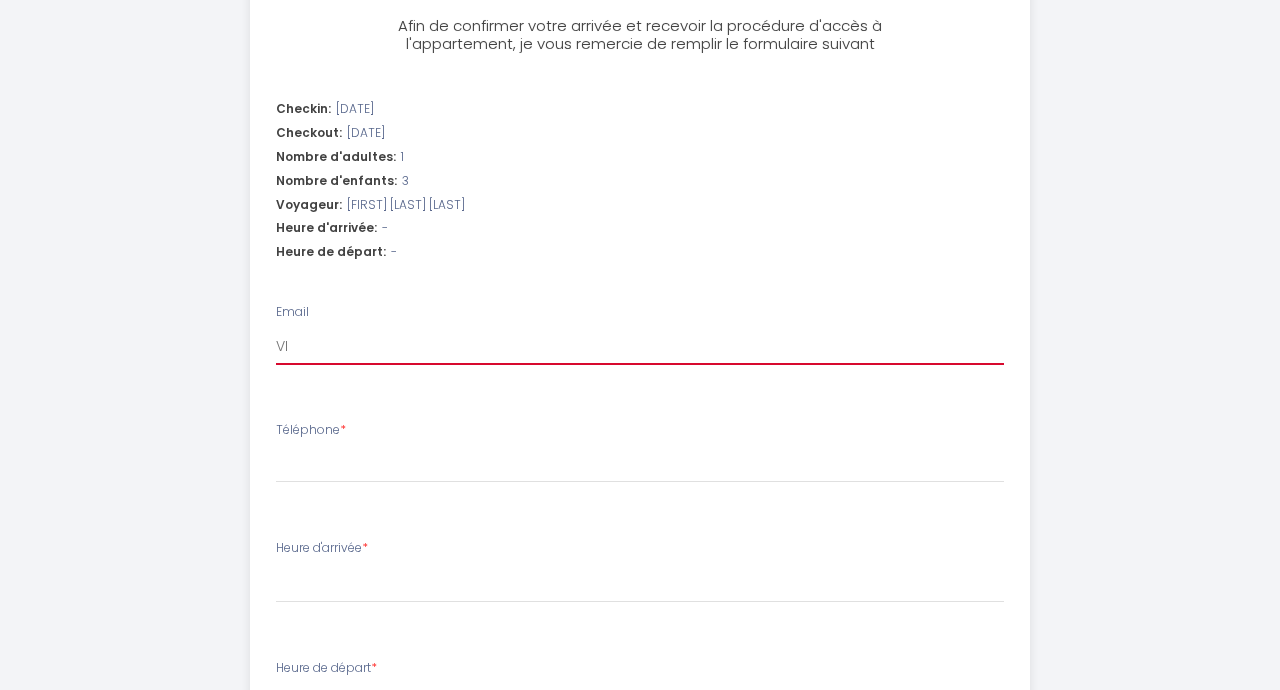 select 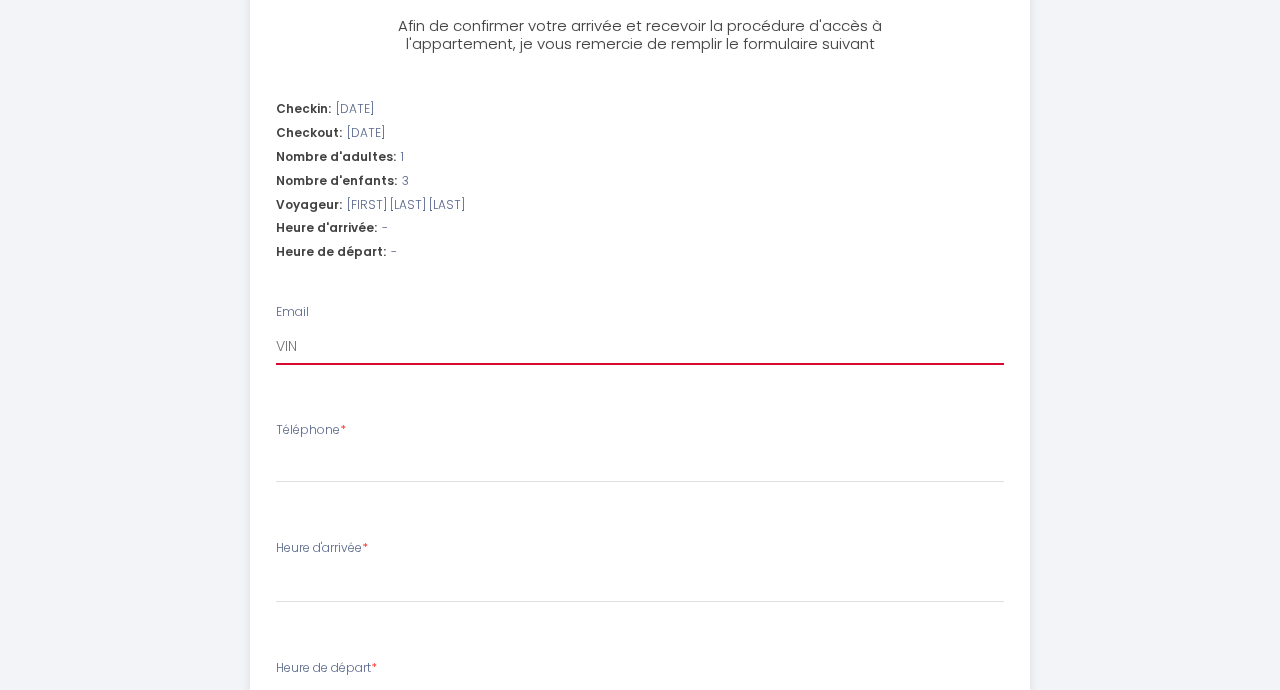 select 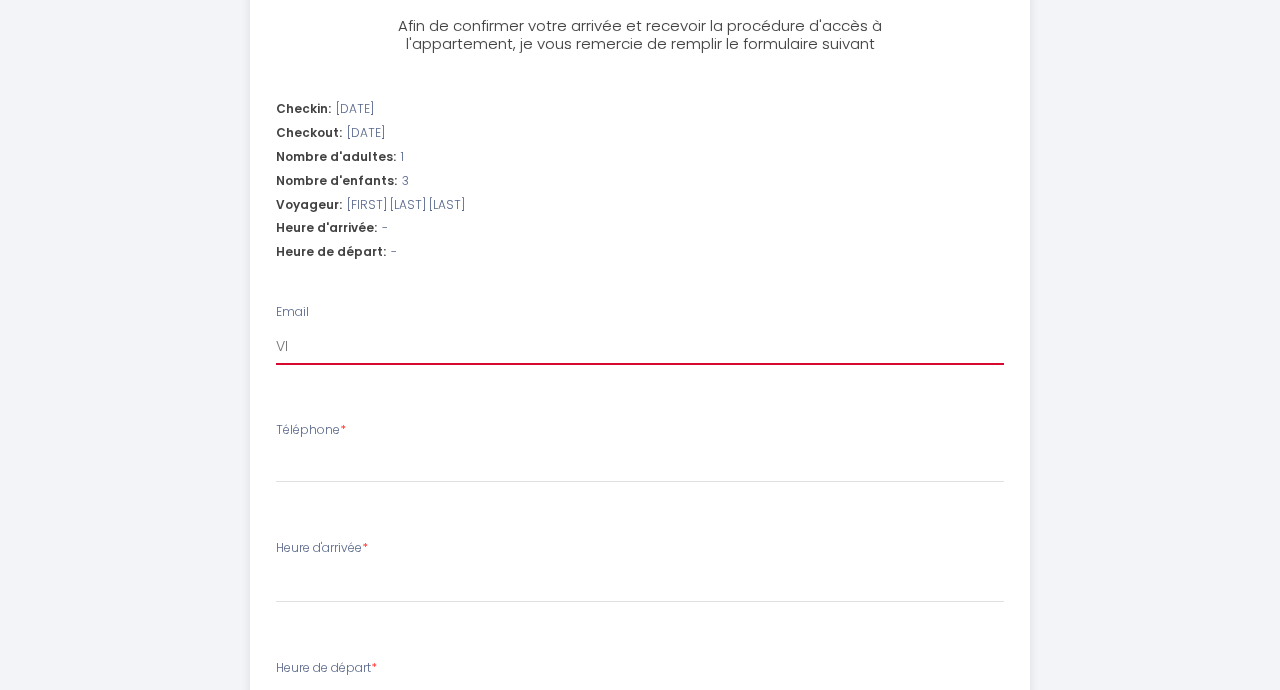 select 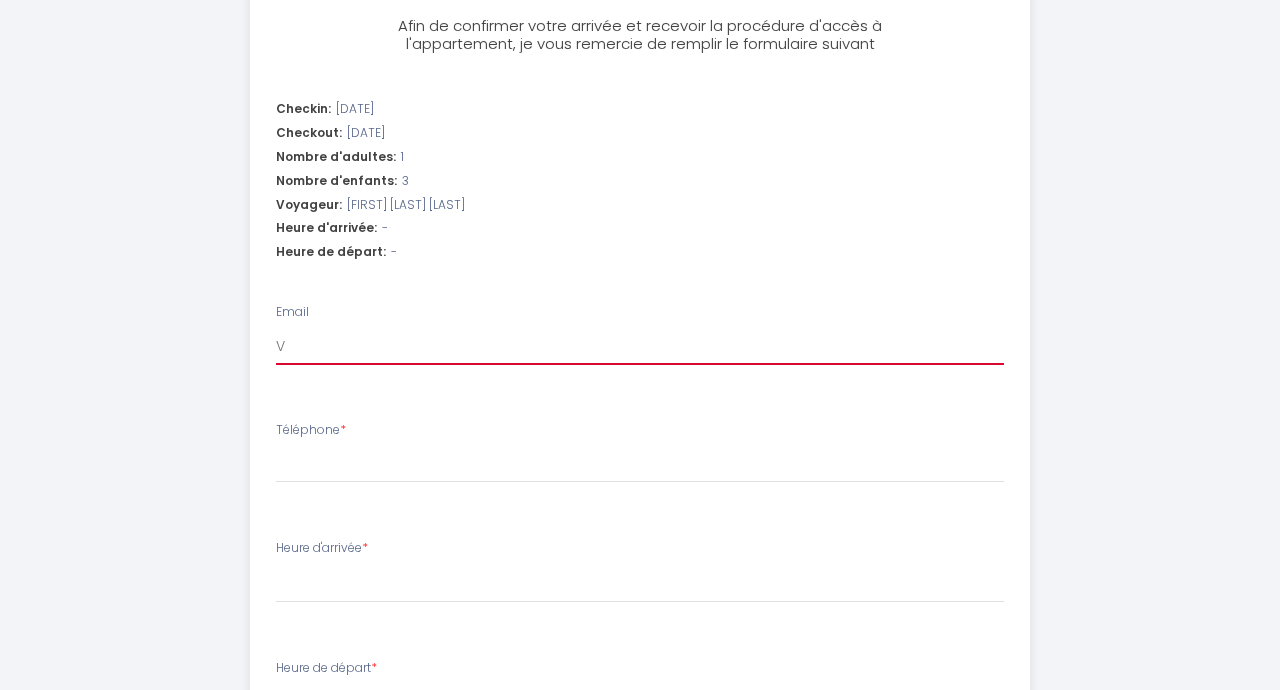 select 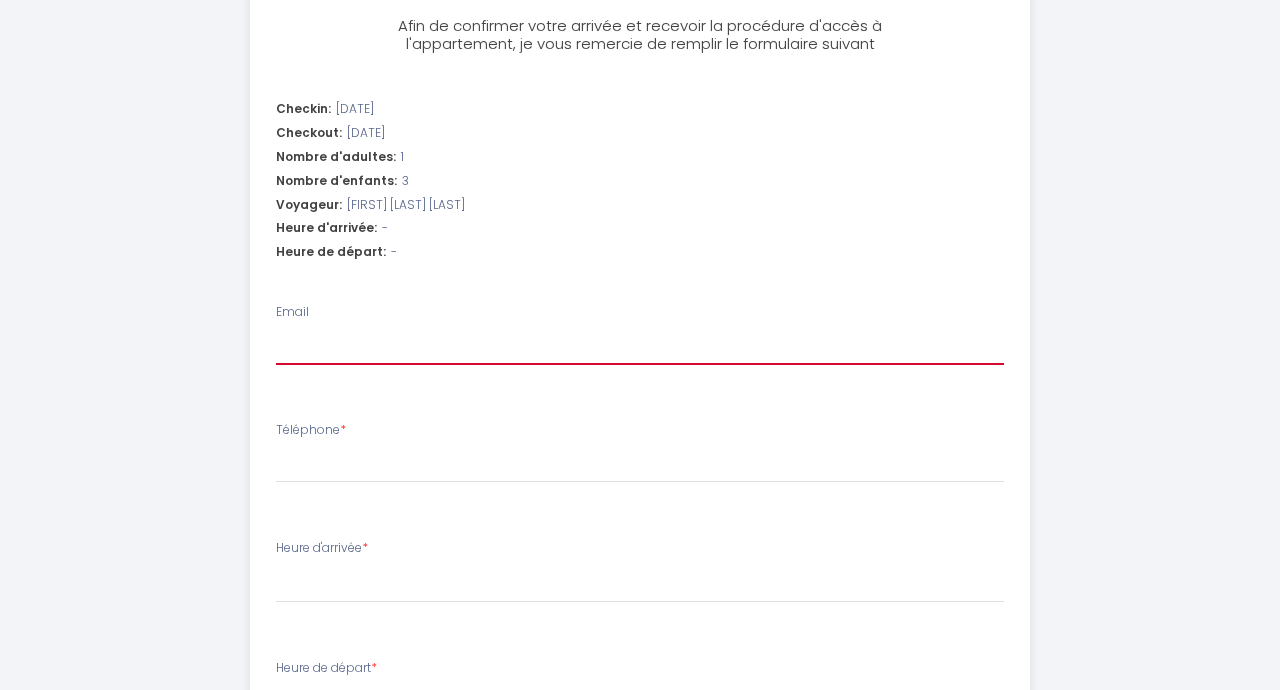 select 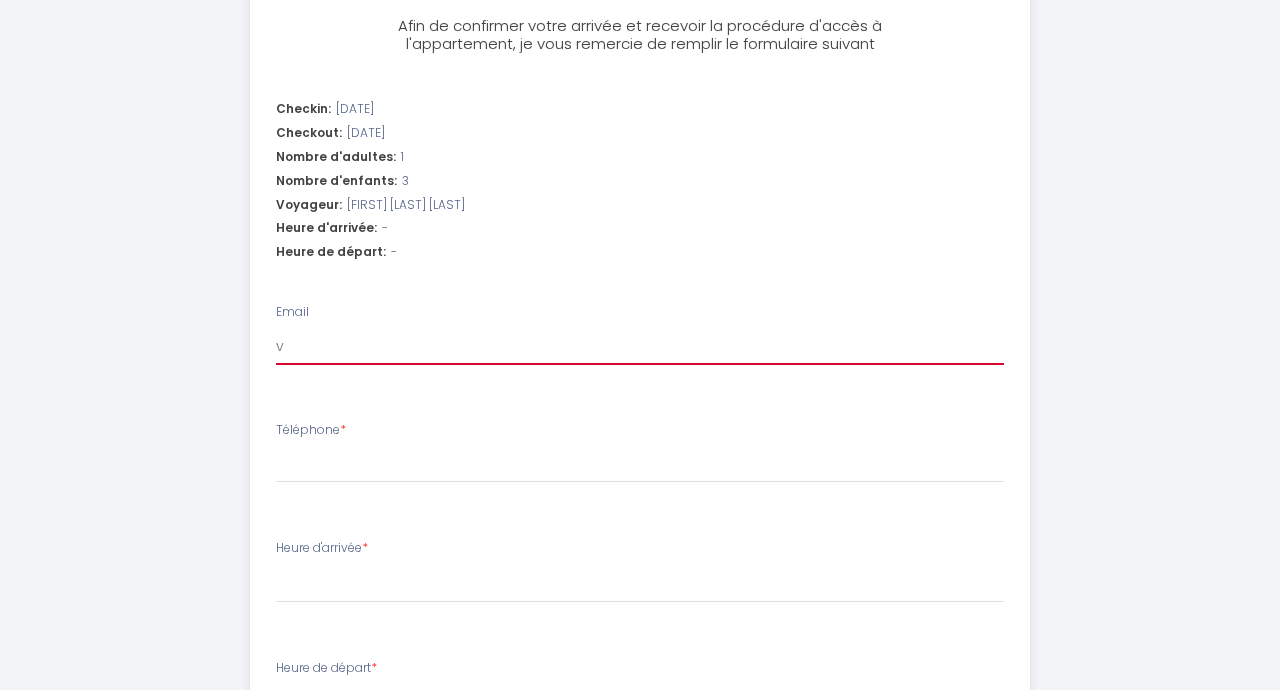select 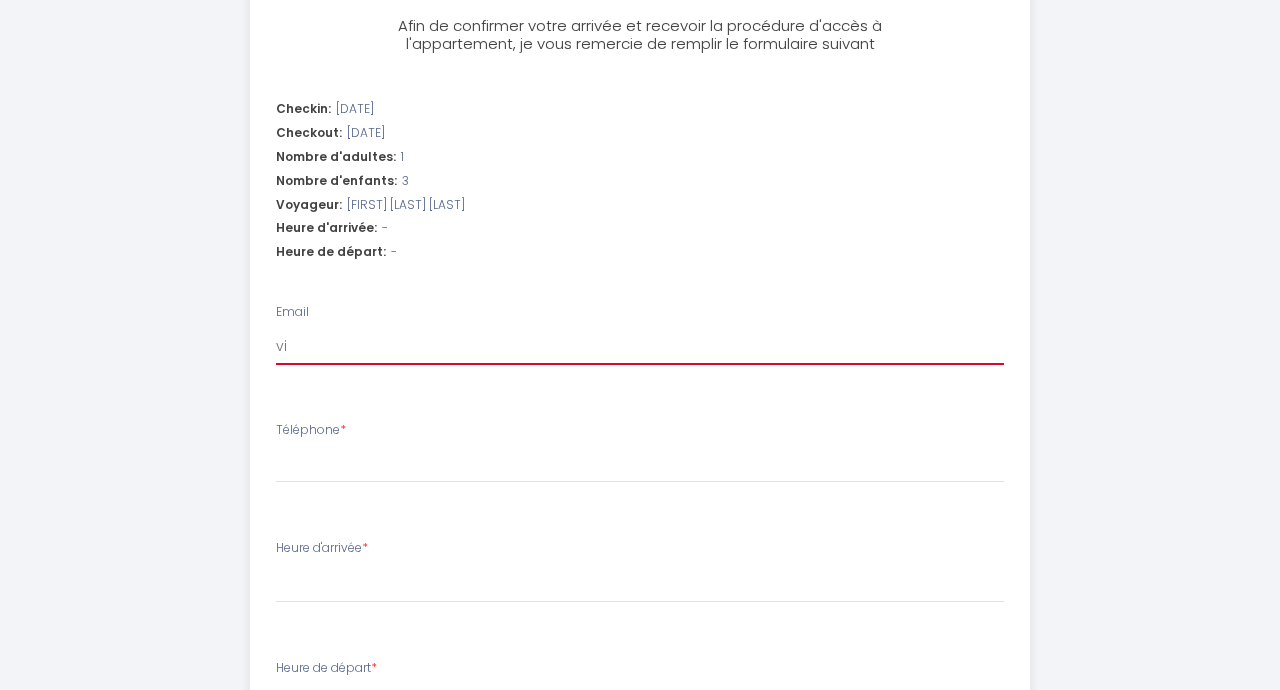 select 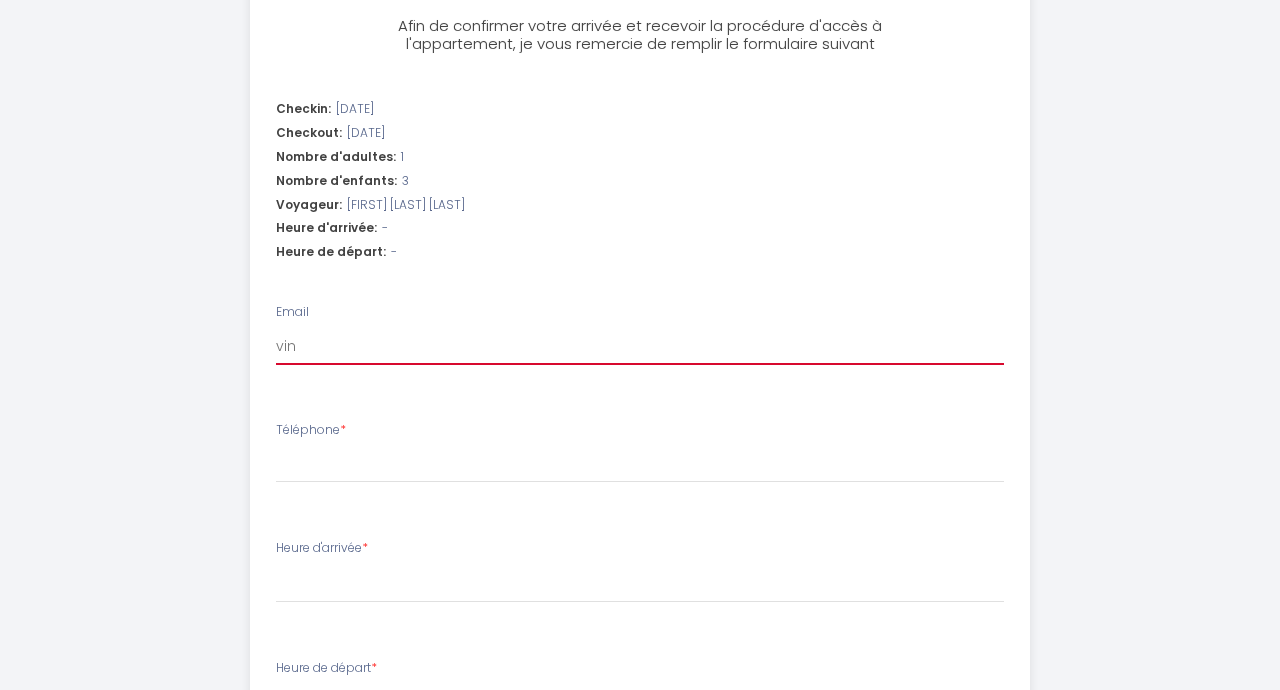 select 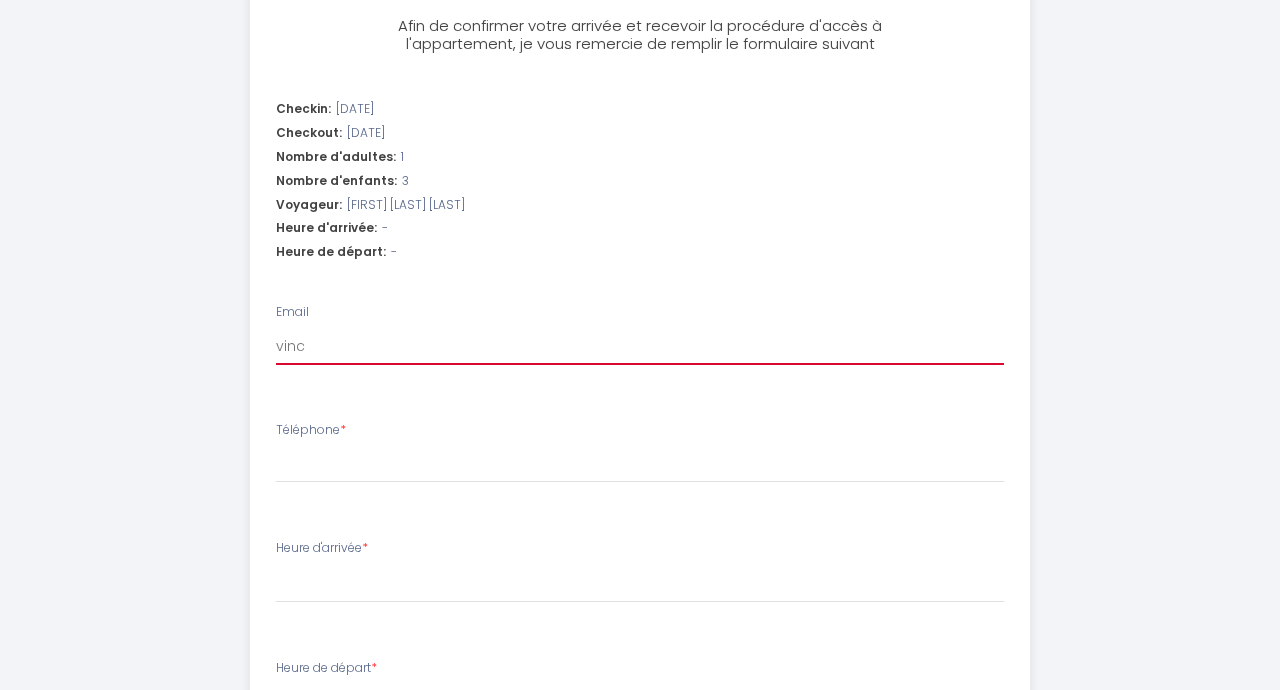 select 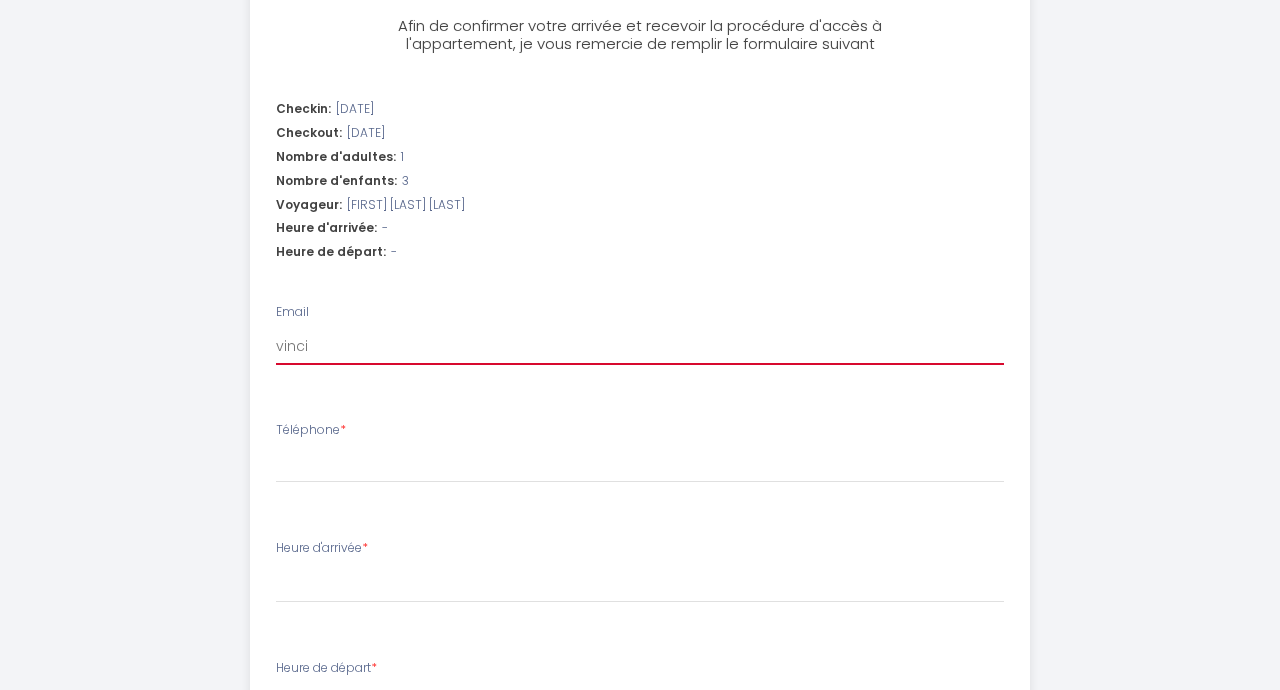 select 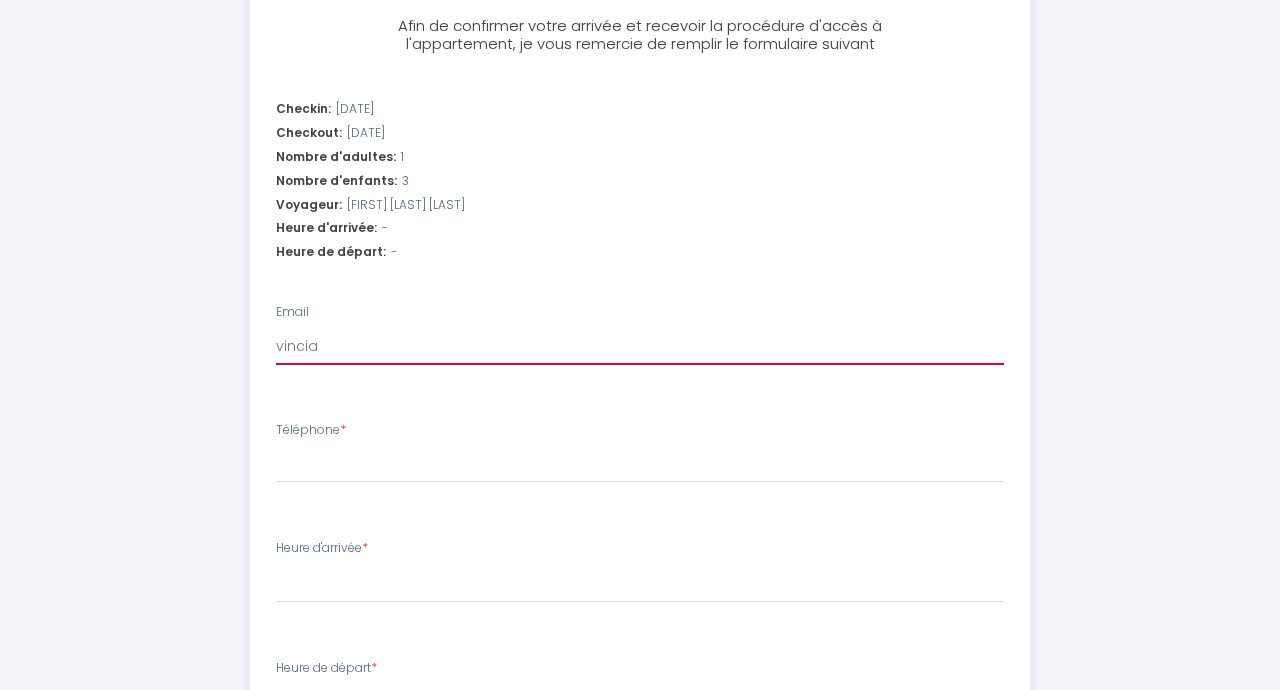 select 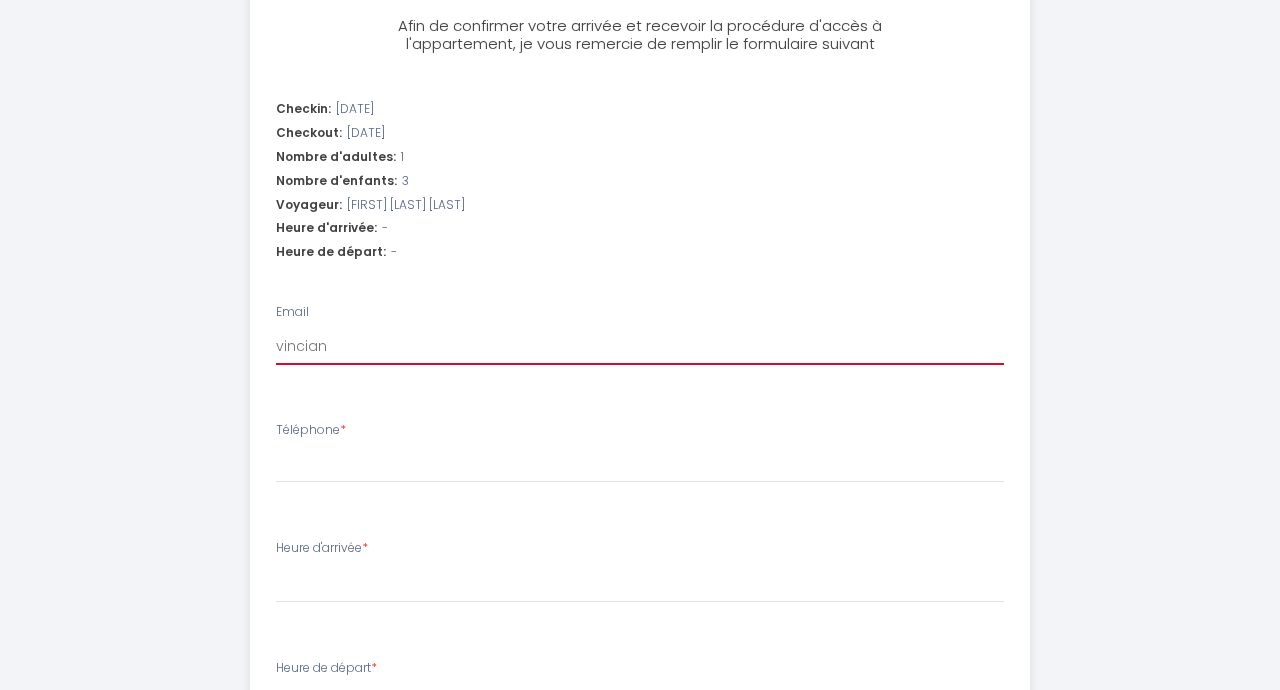 select 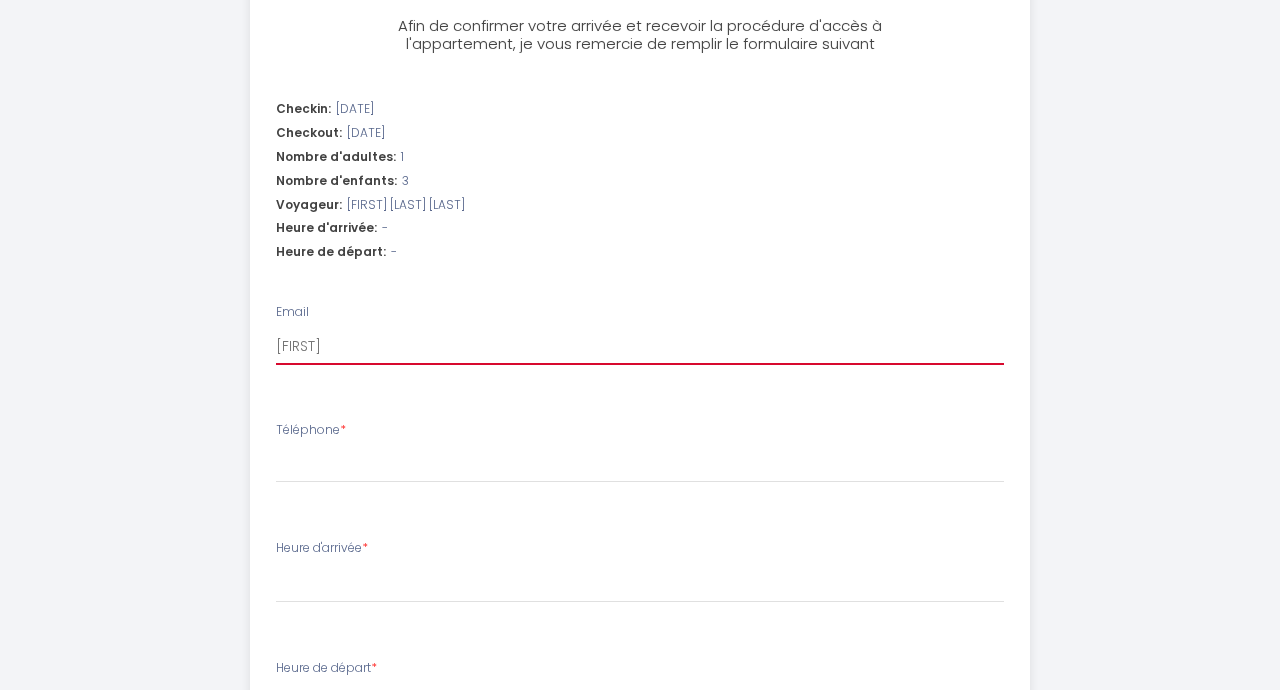 select 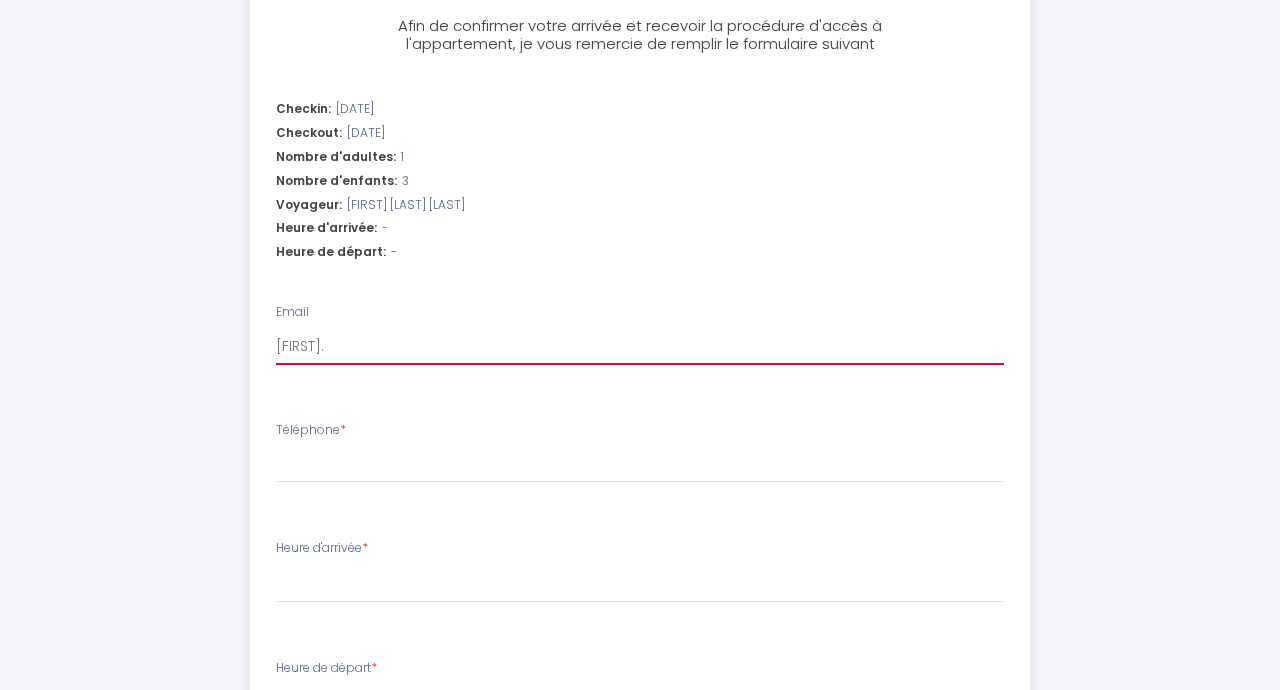select 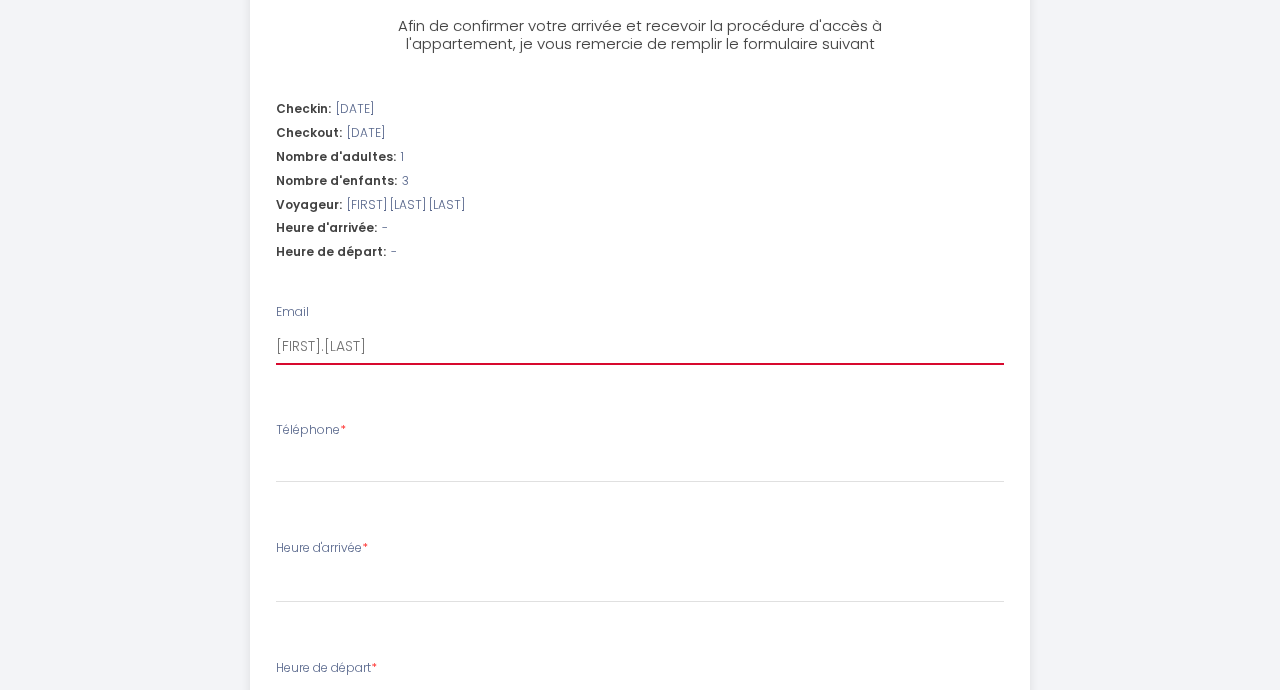 select 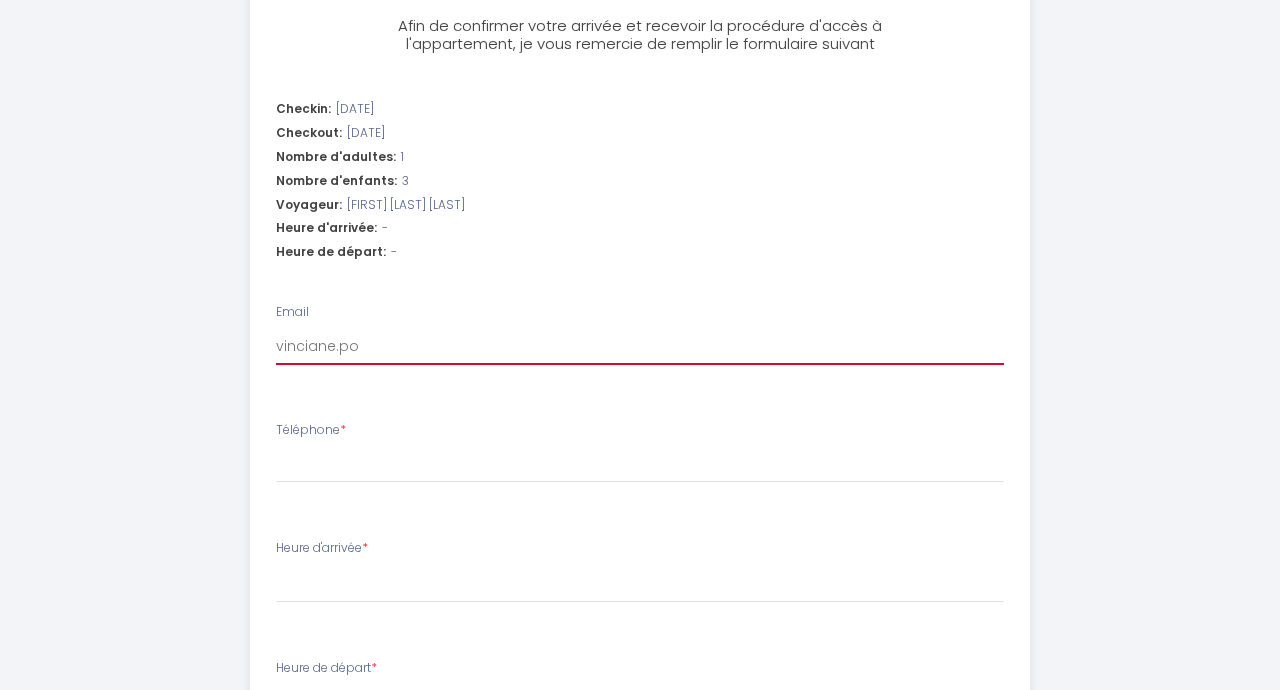 select 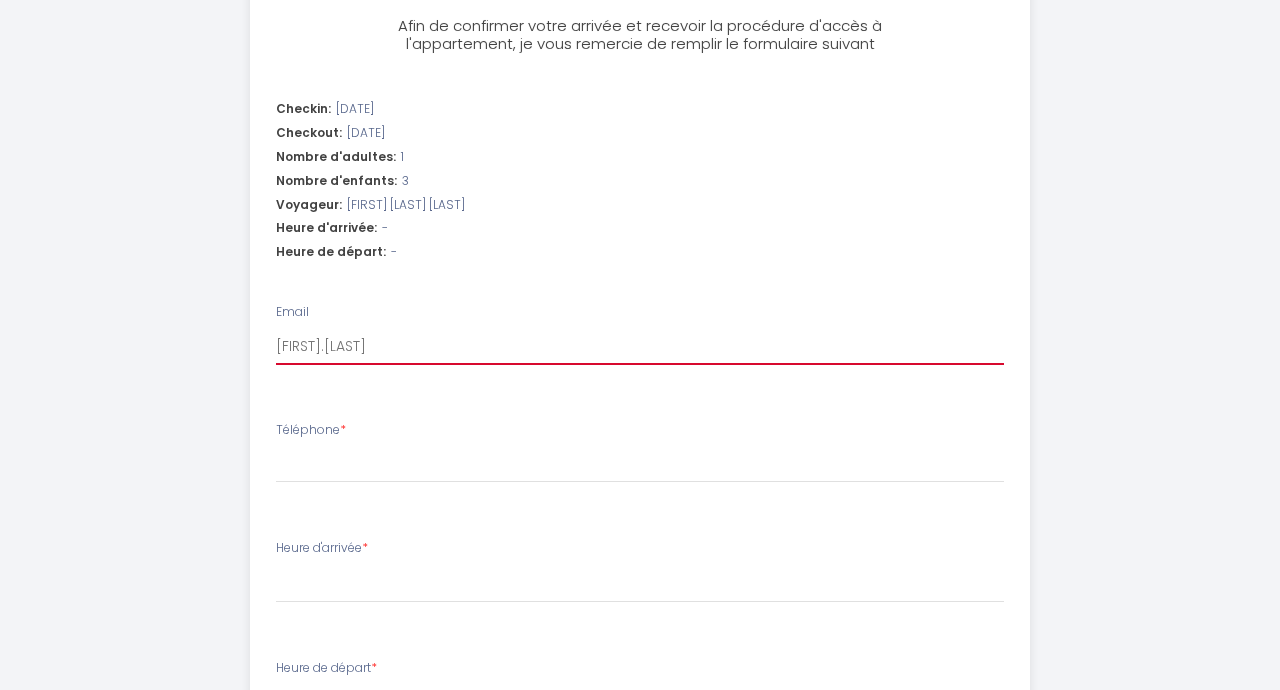 select 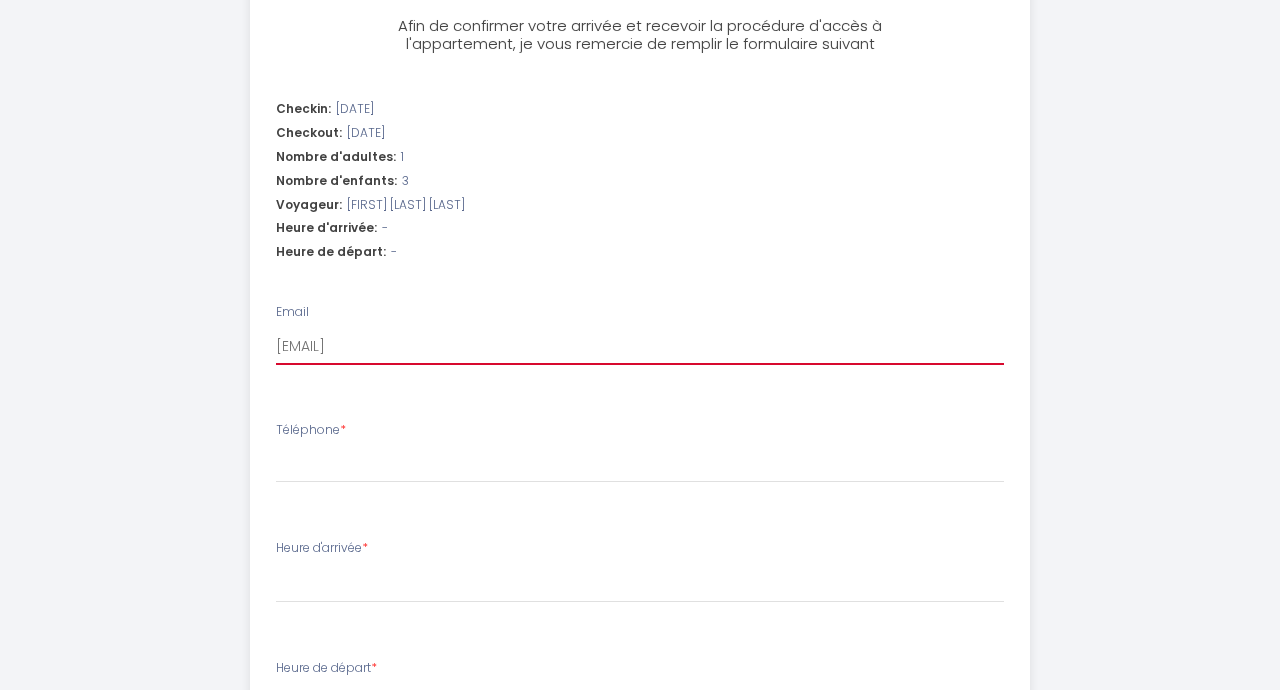 select 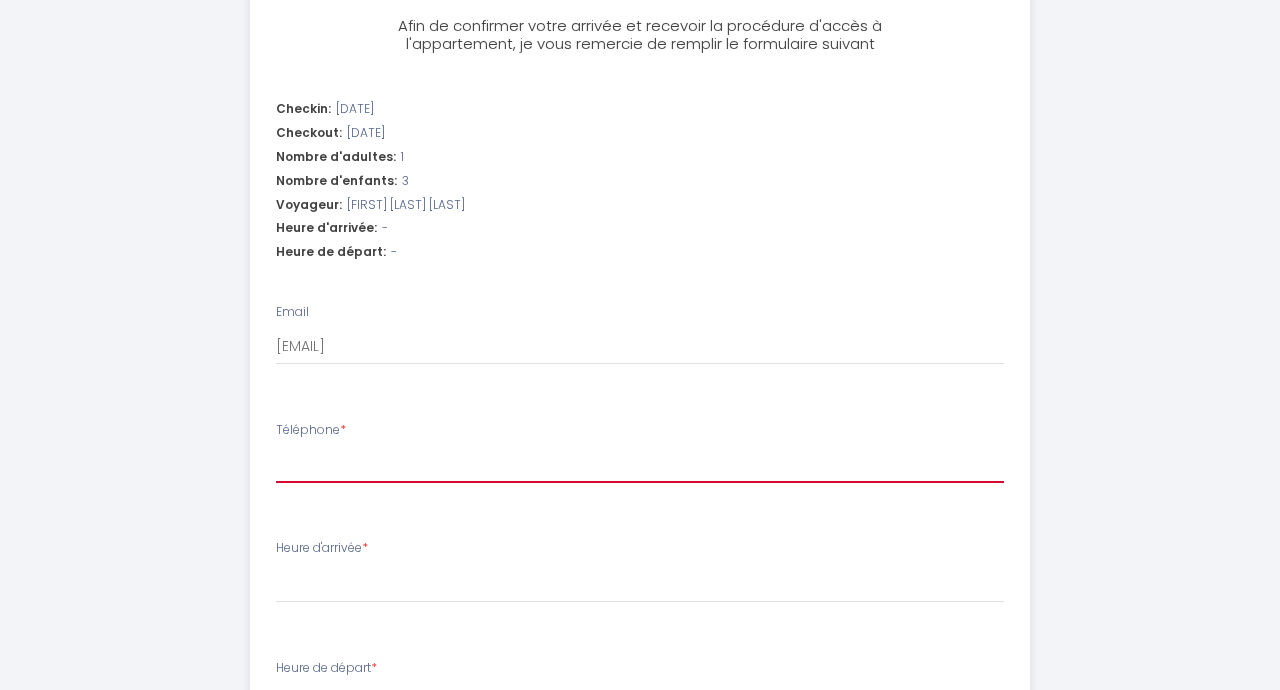 click on "[PHONE]" at bounding box center [640, 465] 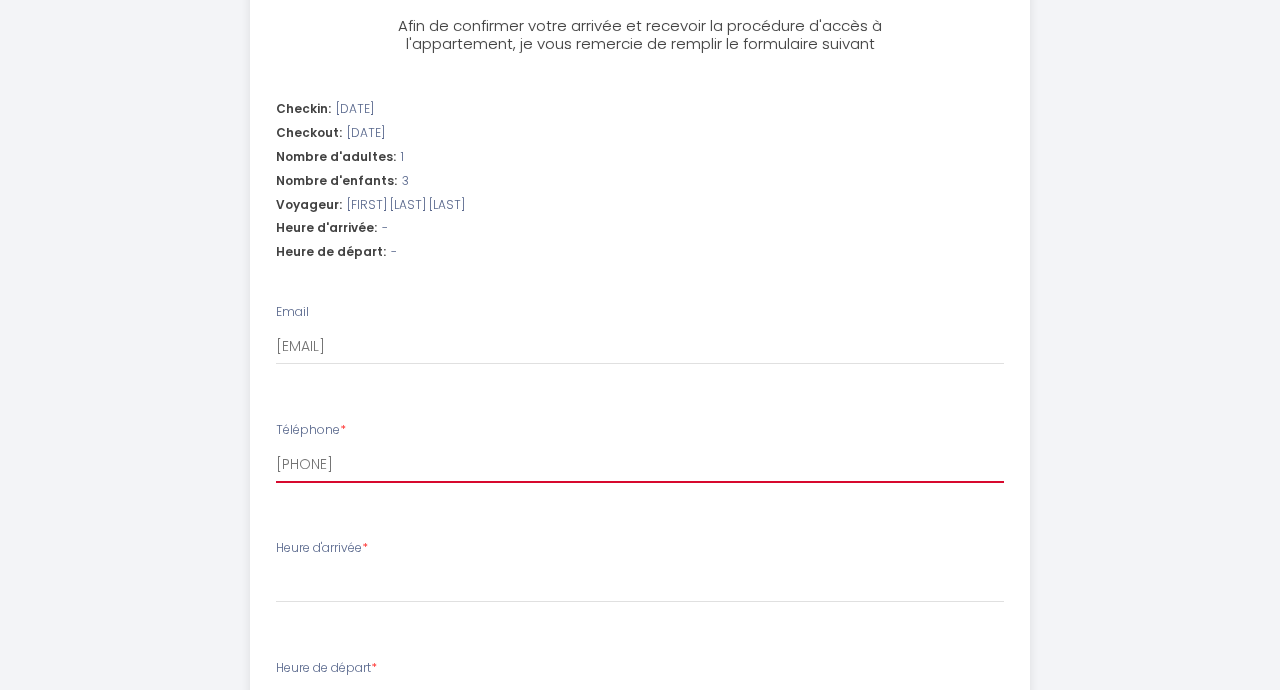 select 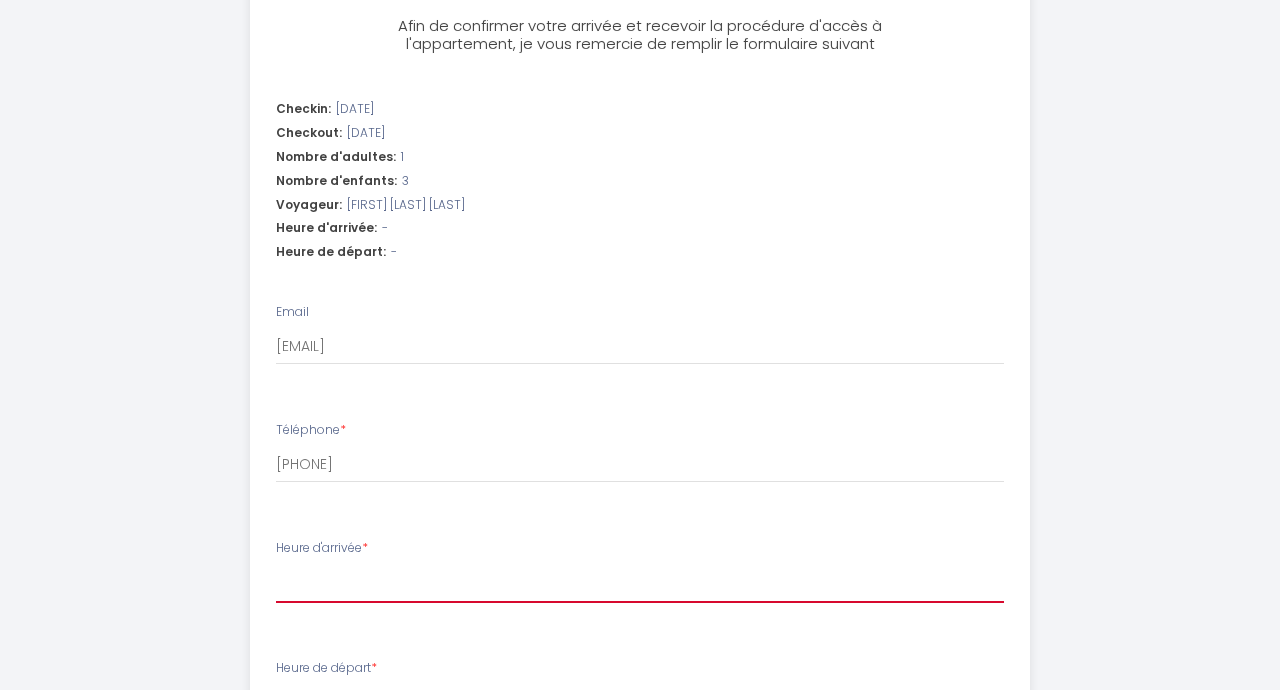 click on "16:00 16:30 17:00 17:30 18:00 18:30 19:00 19:30 20:00 20:30 21:00 21:30 22:00 22:30 23:00 23:30" at bounding box center (640, 584) 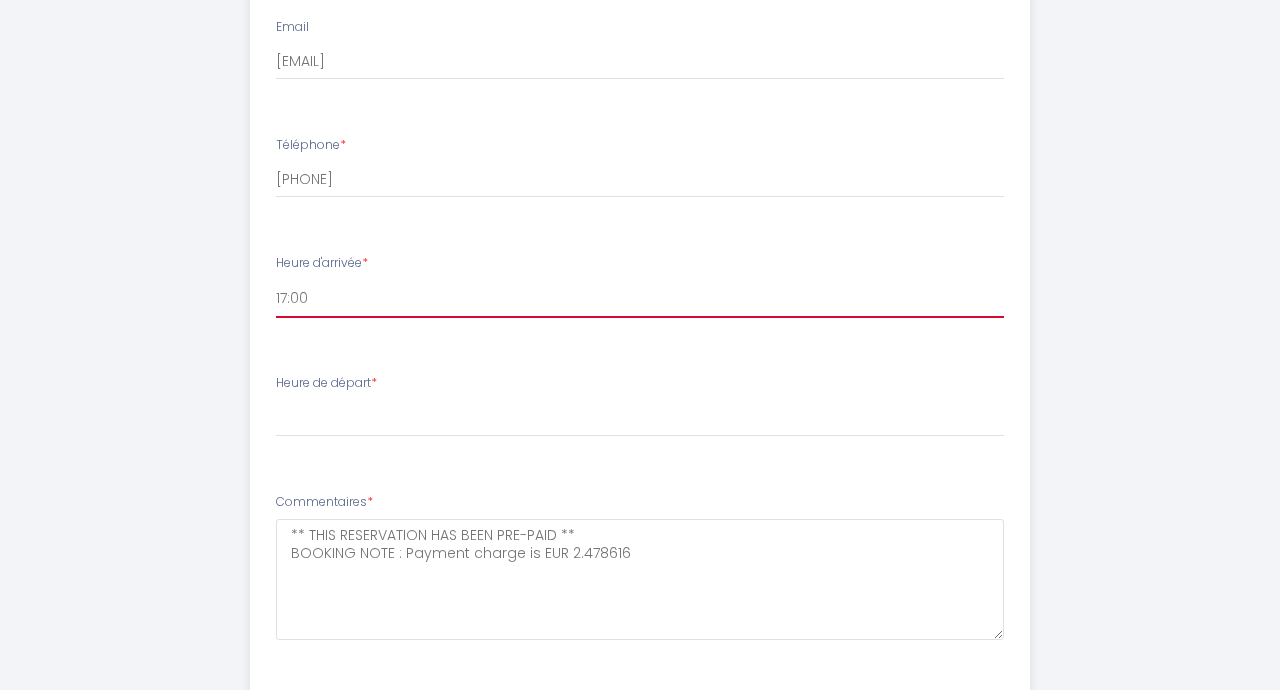 scroll, scrollTop: 924, scrollLeft: 0, axis: vertical 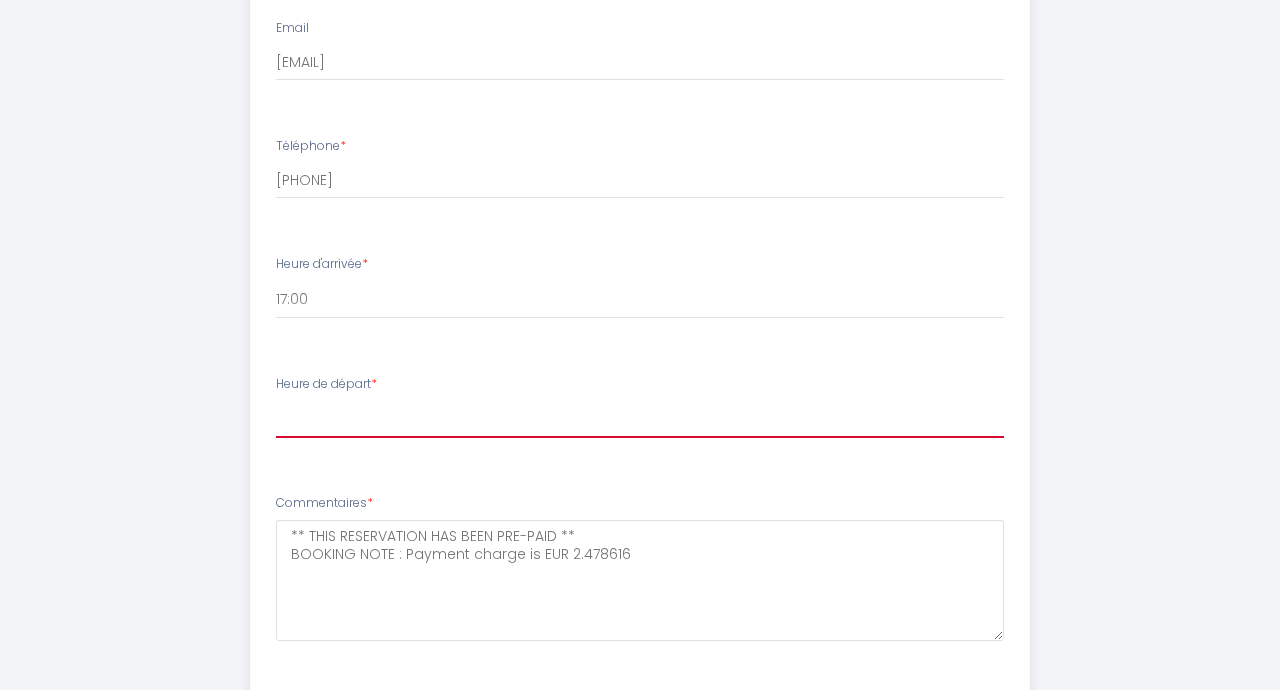 click on "00:00 00:30 01:00 01:30 02:00 02:30 03:00 03:30 04:00 04:30 05:00 05:30 06:00 06:30 07:00 07:30 08:00 08:30 09:00 09:30 10:00" at bounding box center (640, 419) 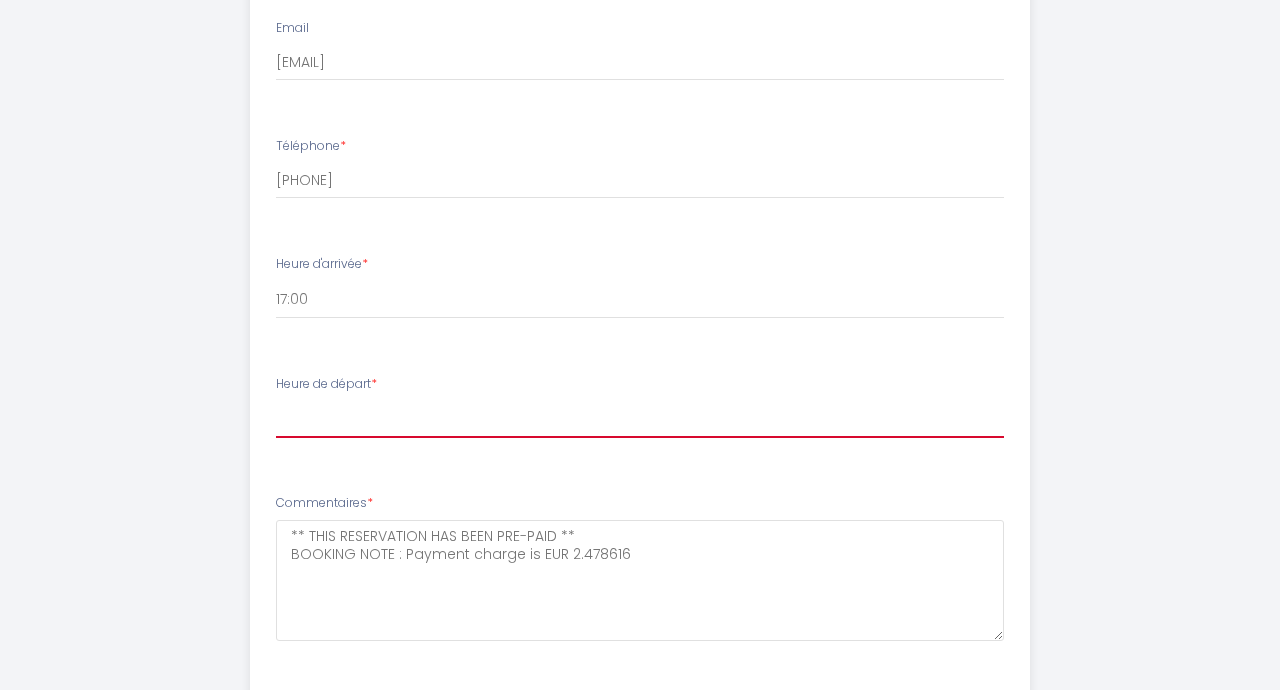 select on "10:00" 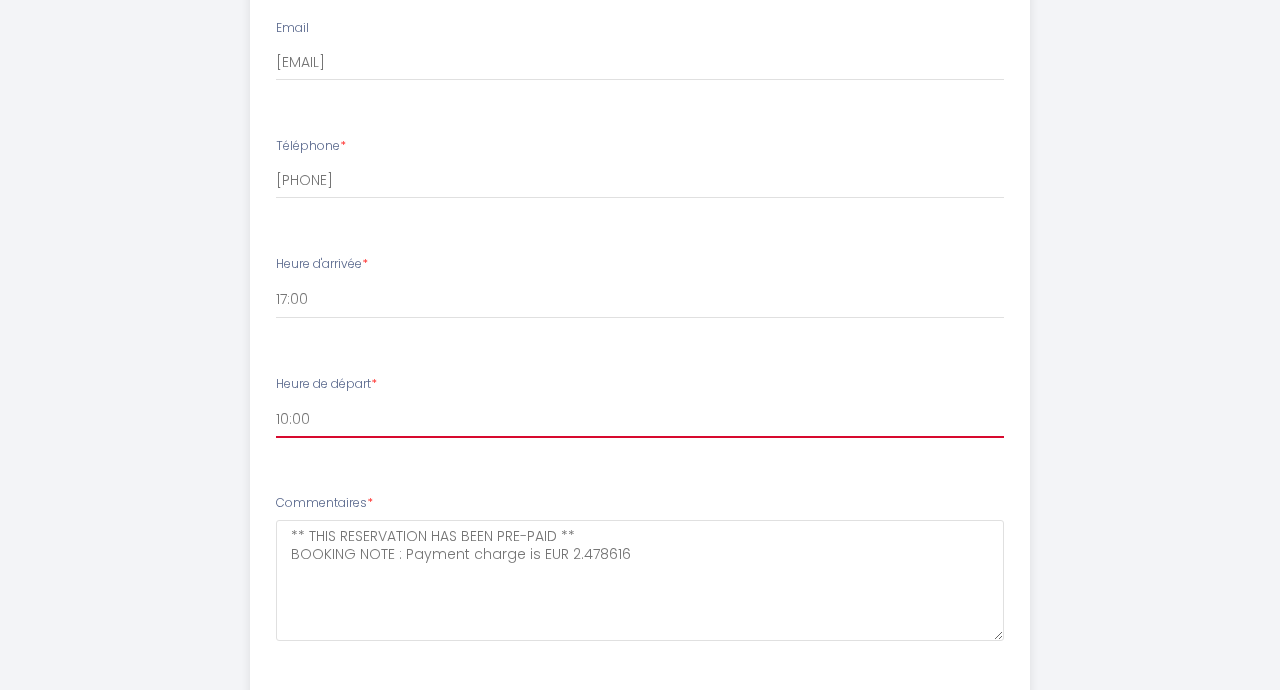 scroll, scrollTop: 1048, scrollLeft: 0, axis: vertical 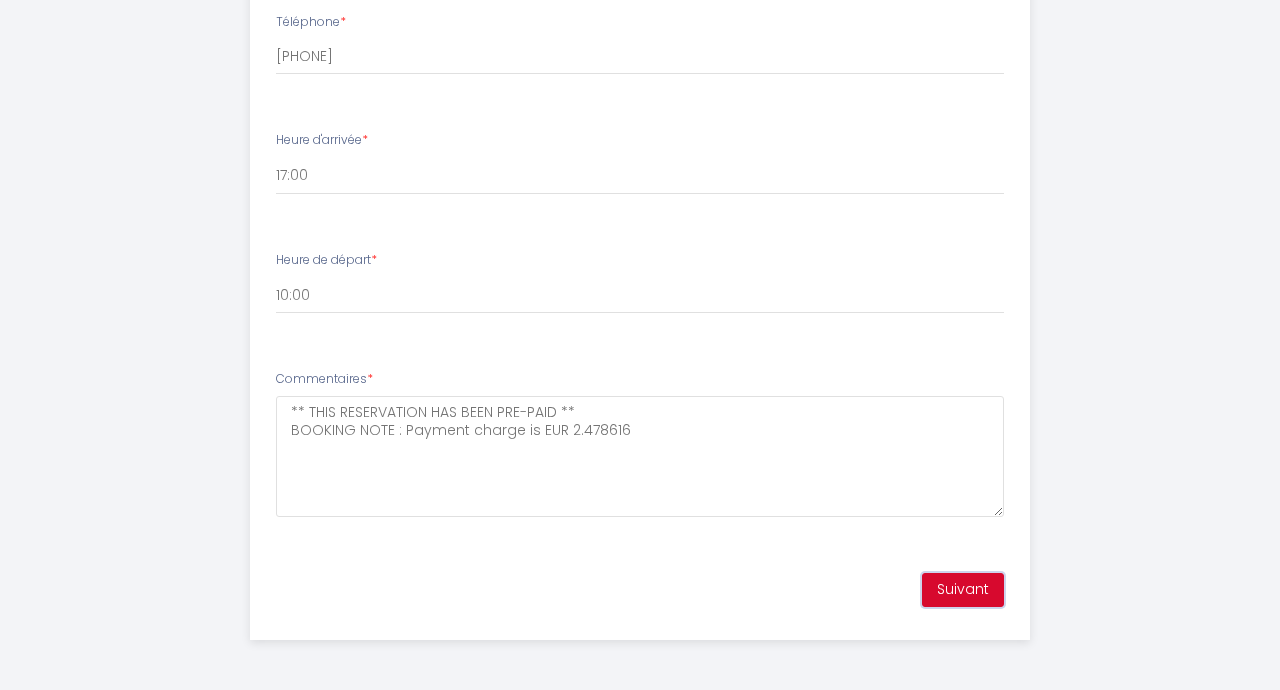 click on "Suivant" at bounding box center [963, 590] 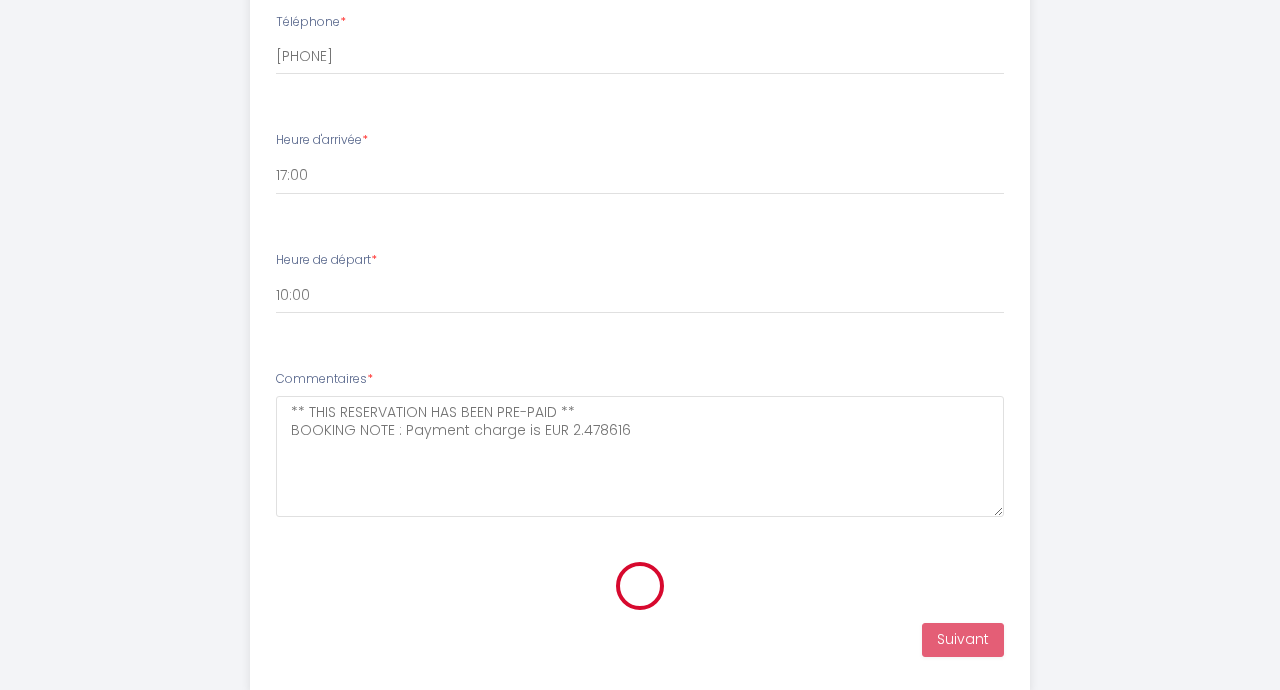 scroll, scrollTop: 482, scrollLeft: 0, axis: vertical 